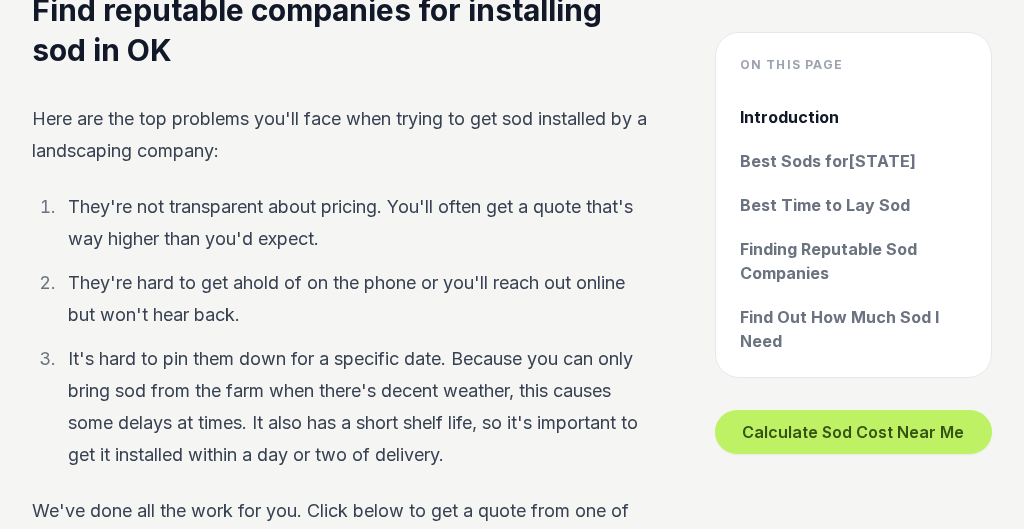 scroll, scrollTop: 7840, scrollLeft: 0, axis: vertical 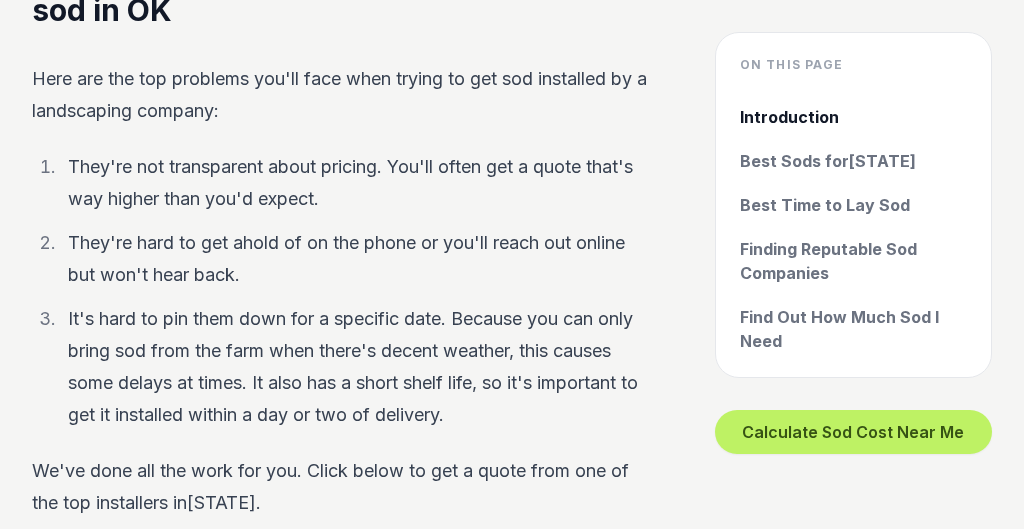 click on "[CITY] Sod Cost" at bounding box center (335, 1455) 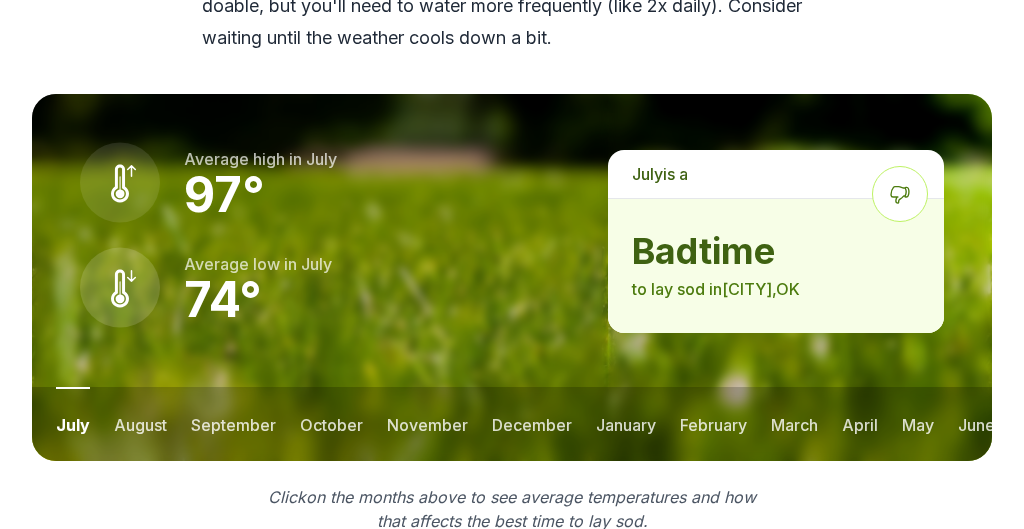 scroll, scrollTop: 2680, scrollLeft: 0, axis: vertical 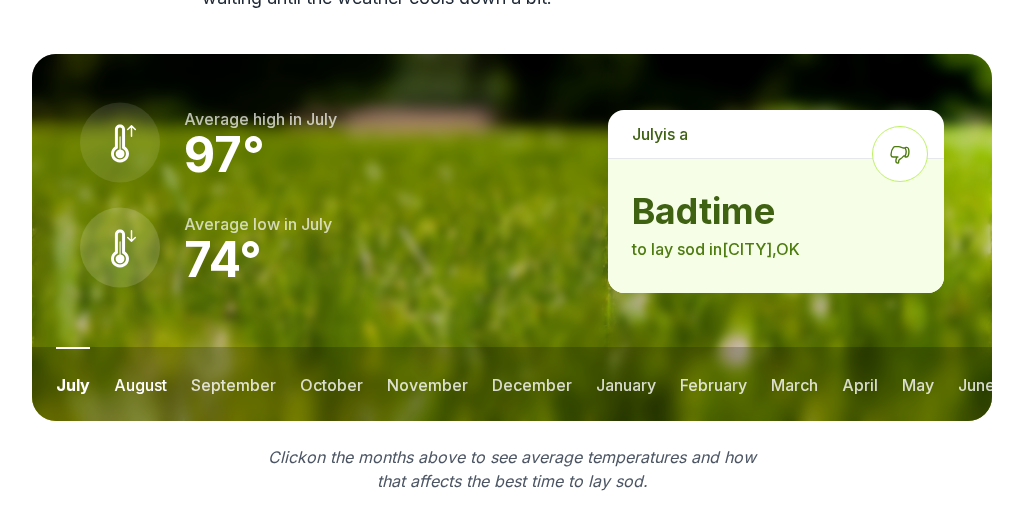 click on "august" at bounding box center (140, 384) 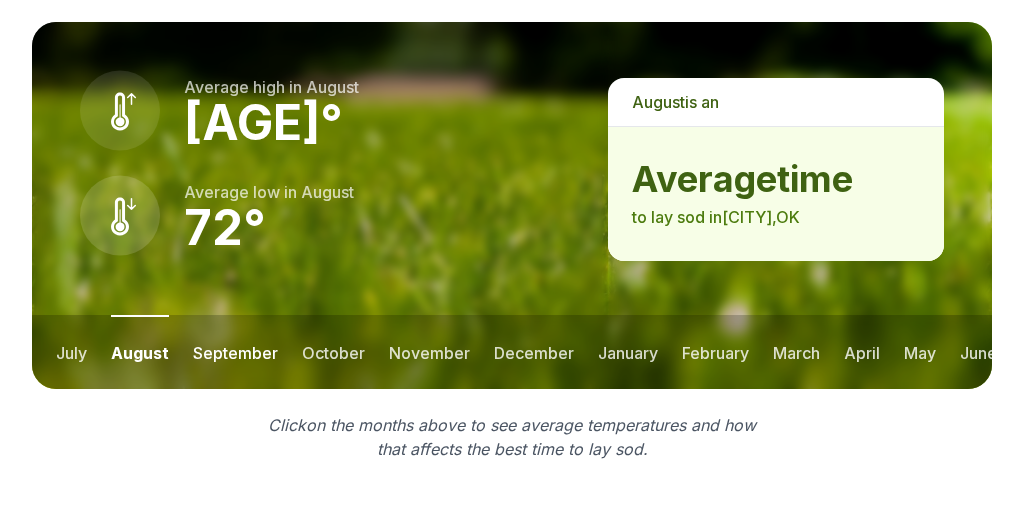 click on "september" at bounding box center [71, 352] 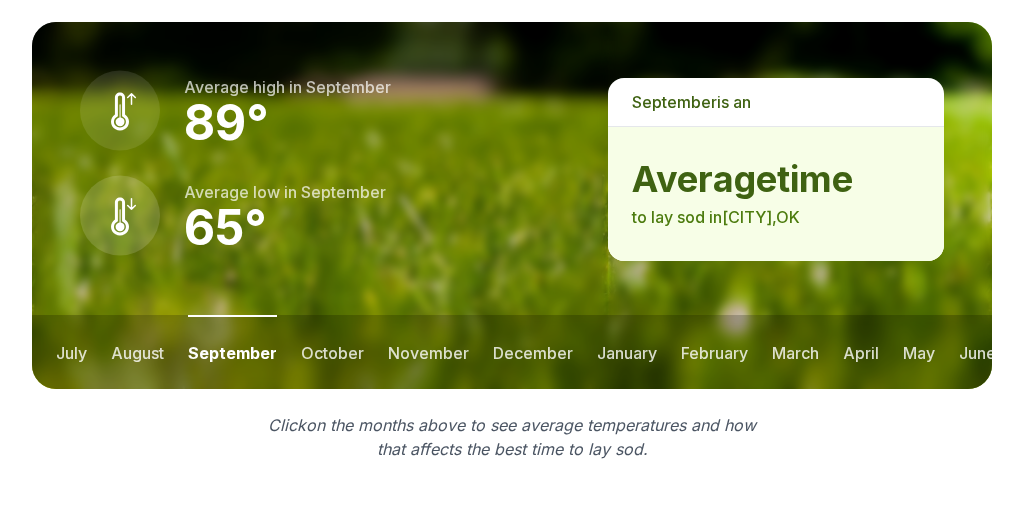 scroll, scrollTop: 2640, scrollLeft: 0, axis: vertical 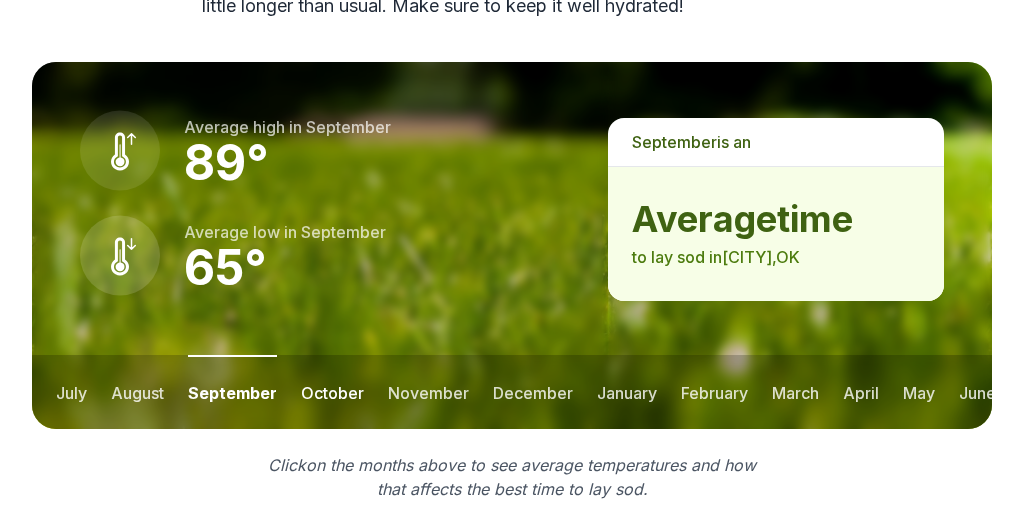 click on "october" at bounding box center [71, 392] 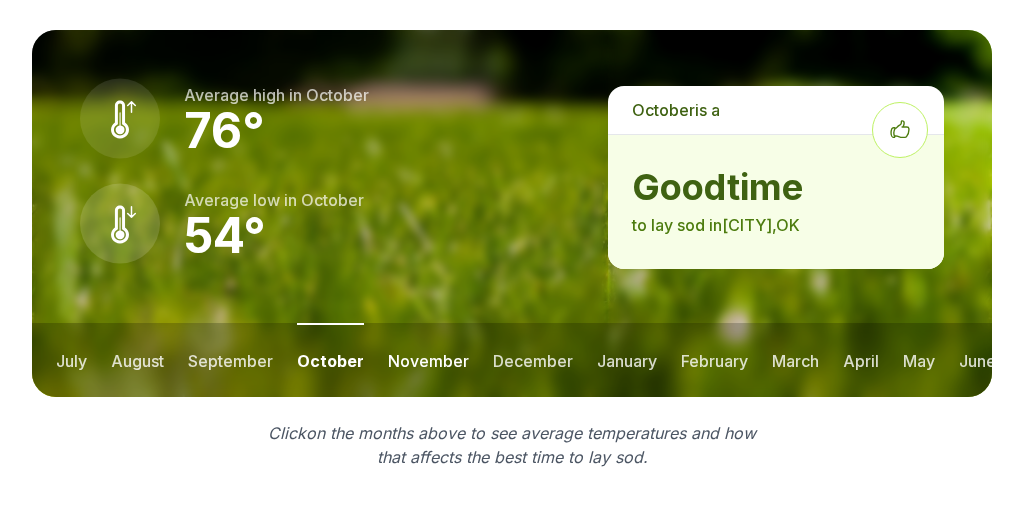 click on "november" at bounding box center [71, 360] 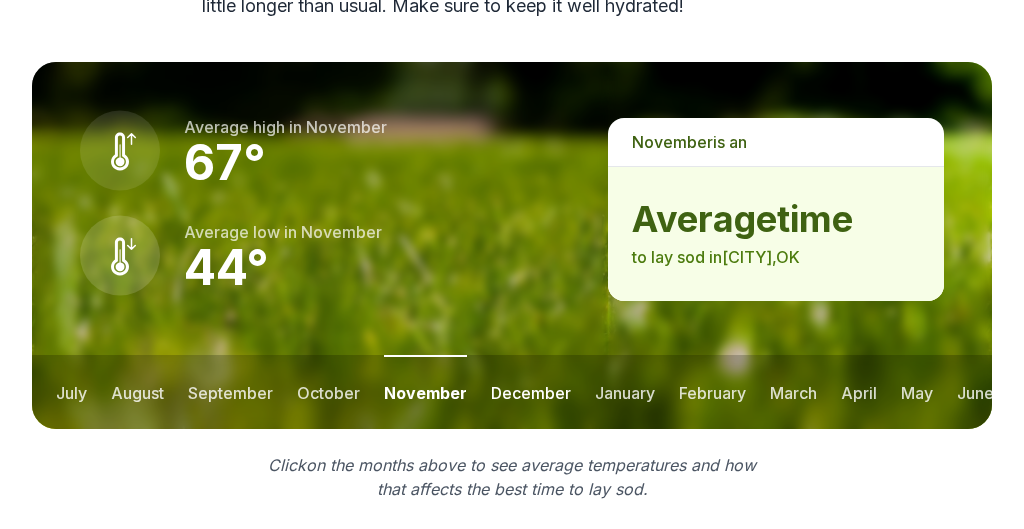 click on "december" at bounding box center [71, 392] 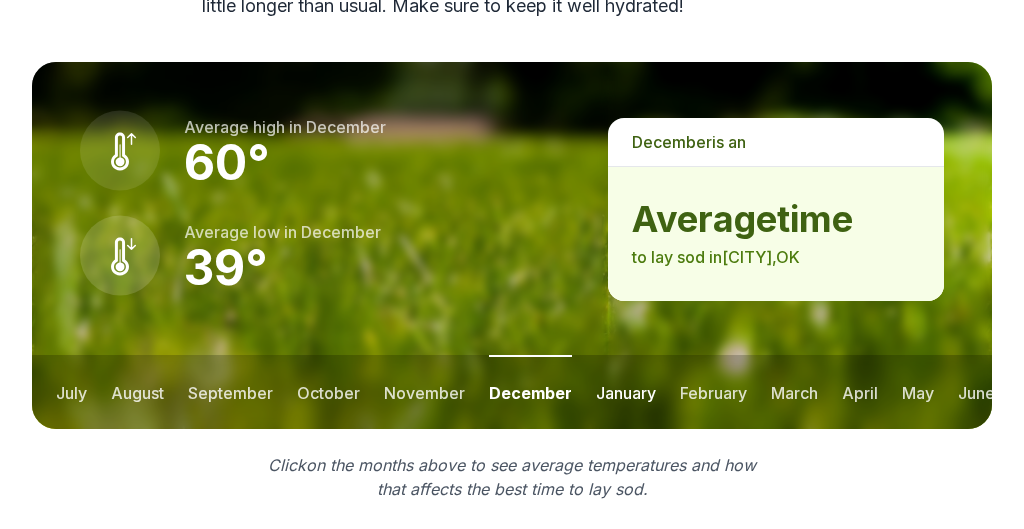 click on "january" at bounding box center (71, 392) 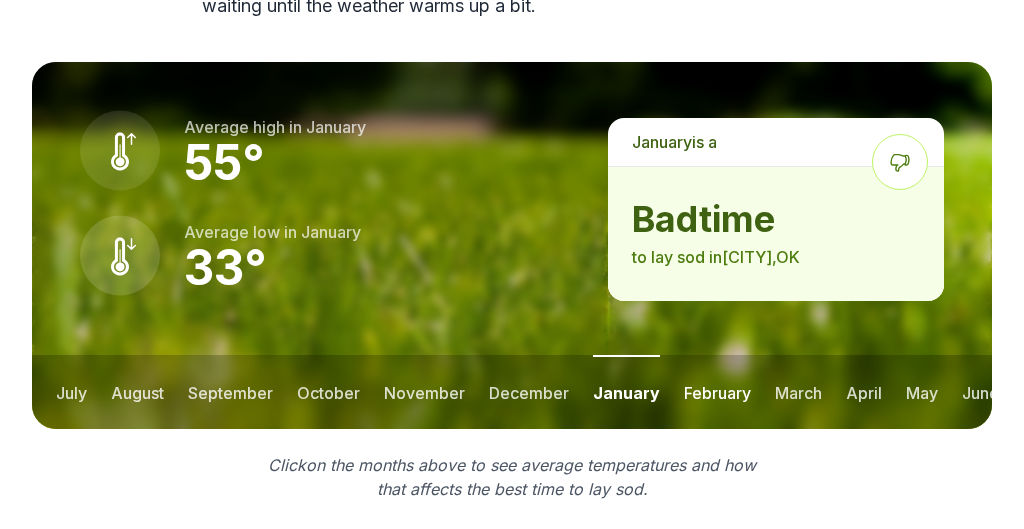 click on "february" at bounding box center [71, 392] 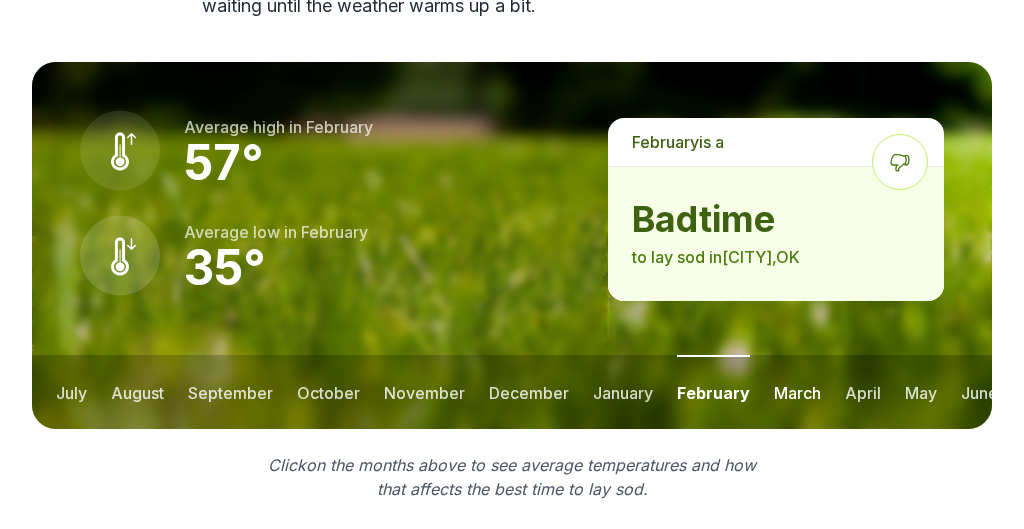 click on "march" at bounding box center (71, 392) 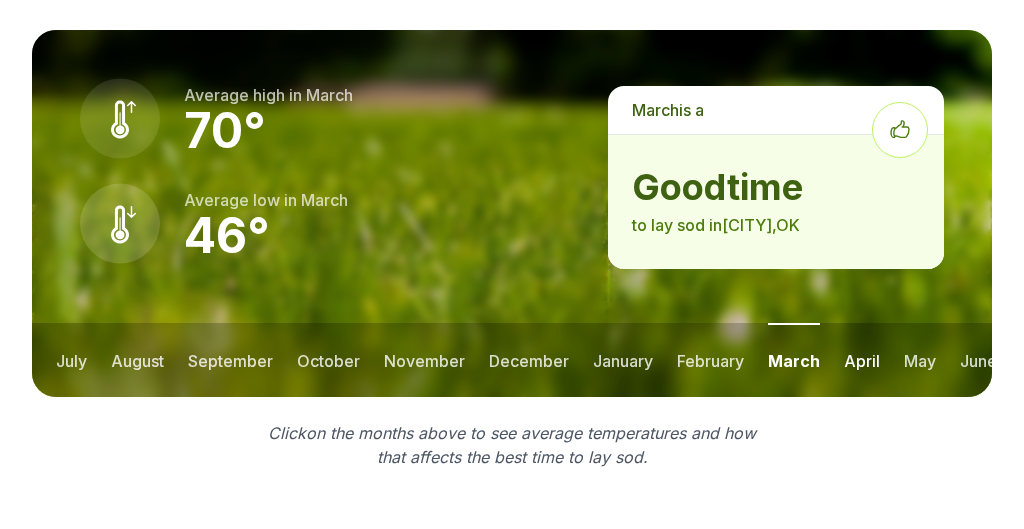 click on "april" at bounding box center [71, 360] 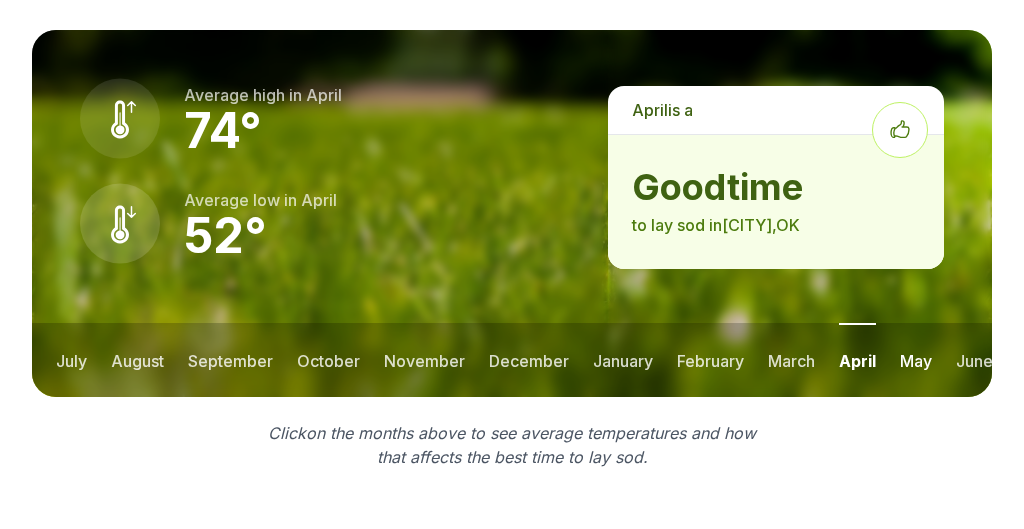 click on "may" at bounding box center (71, 360) 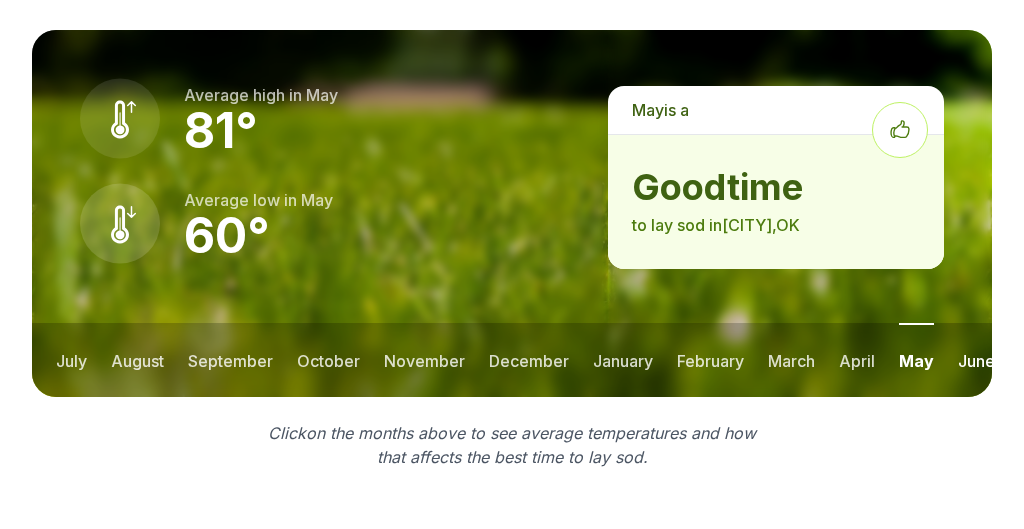 click on "june" at bounding box center (71, 360) 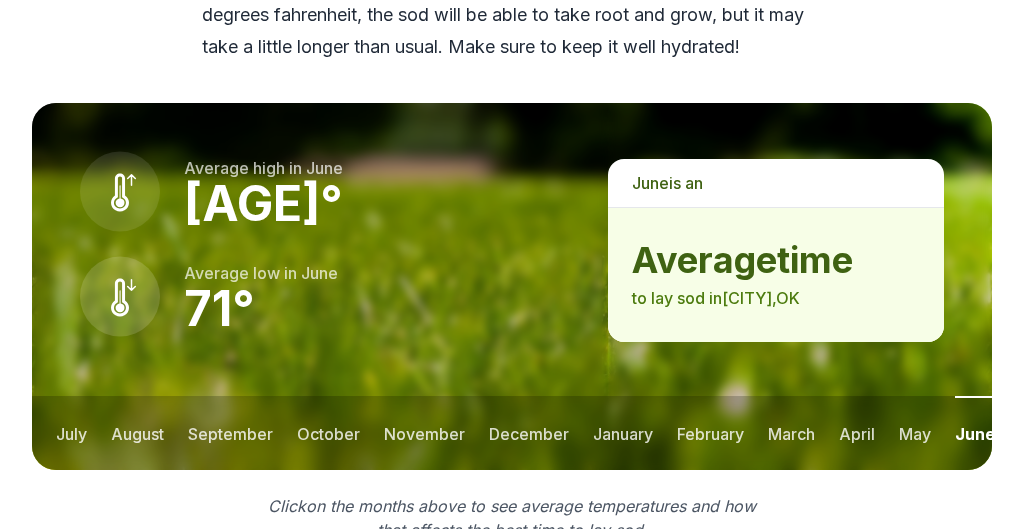 scroll, scrollTop: 2560, scrollLeft: 0, axis: vertical 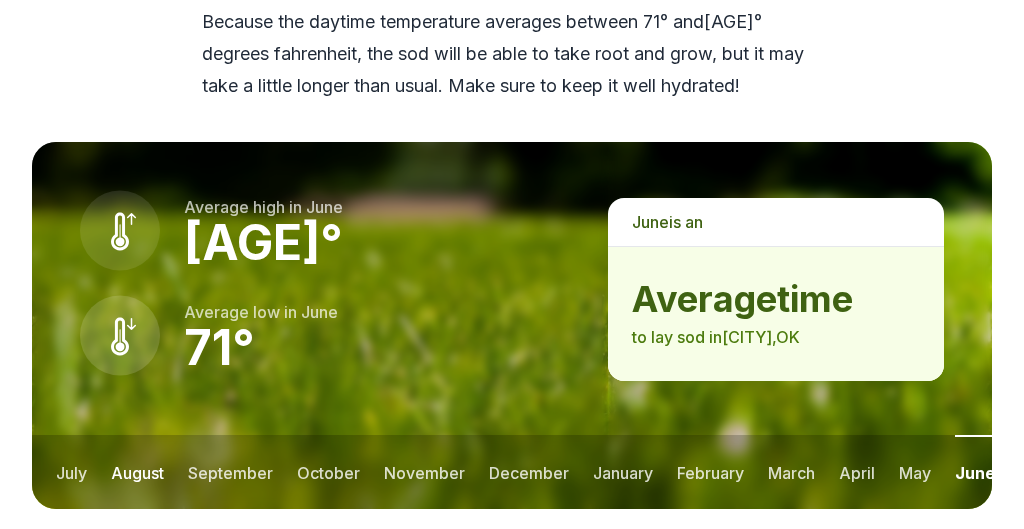 click on "august" at bounding box center [71, 472] 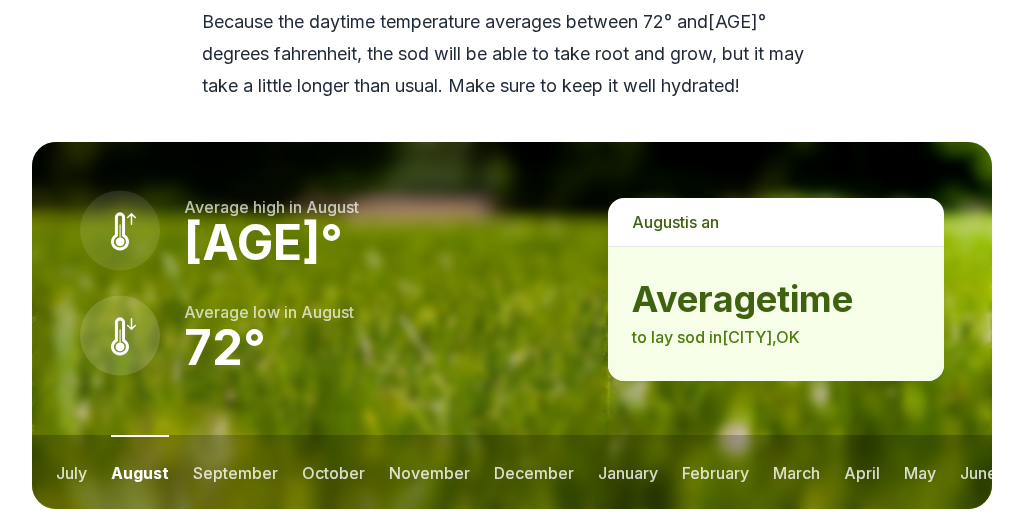 click on "average time" at bounding box center (776, 299) 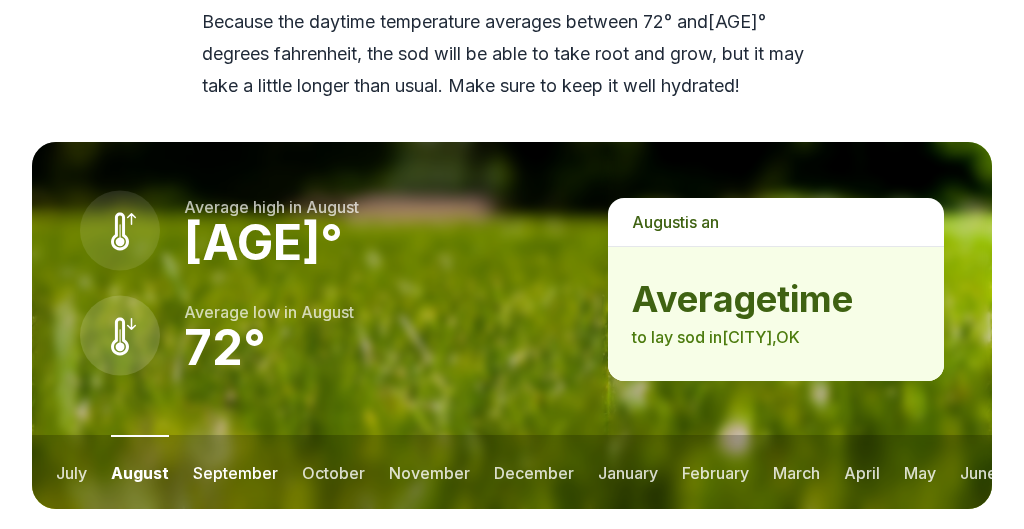 click on "september" at bounding box center [71, 472] 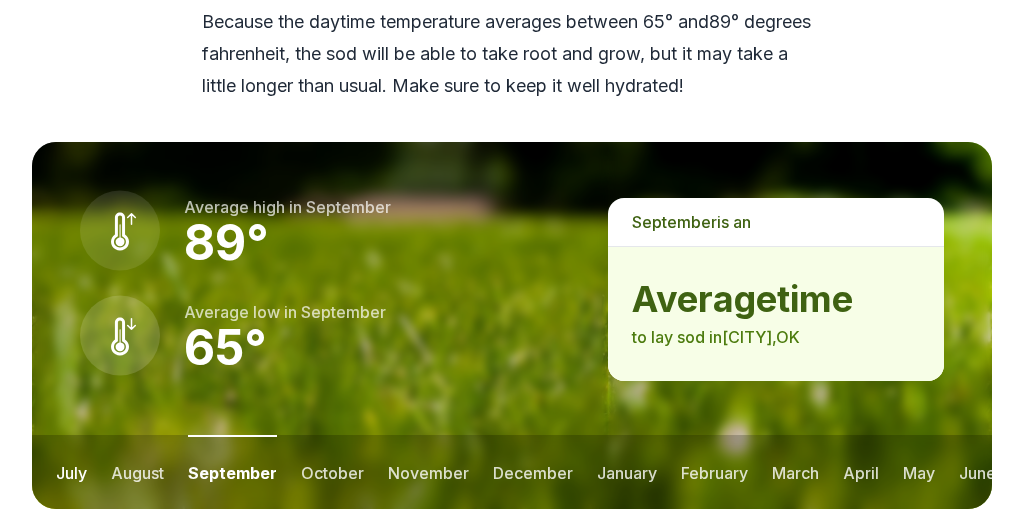 click on "july" at bounding box center [71, 472] 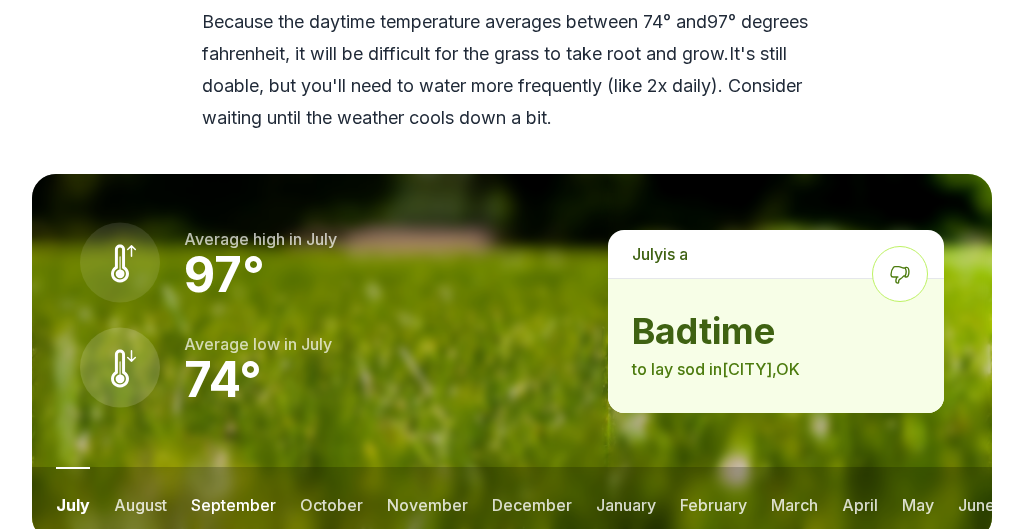 click on "september" at bounding box center [140, 504] 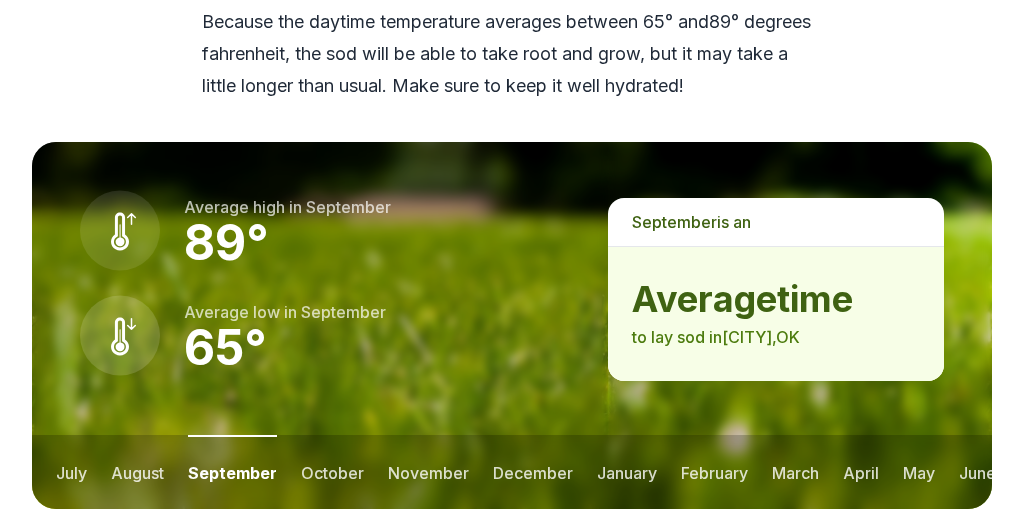 click on "september" at bounding box center (232, 472) 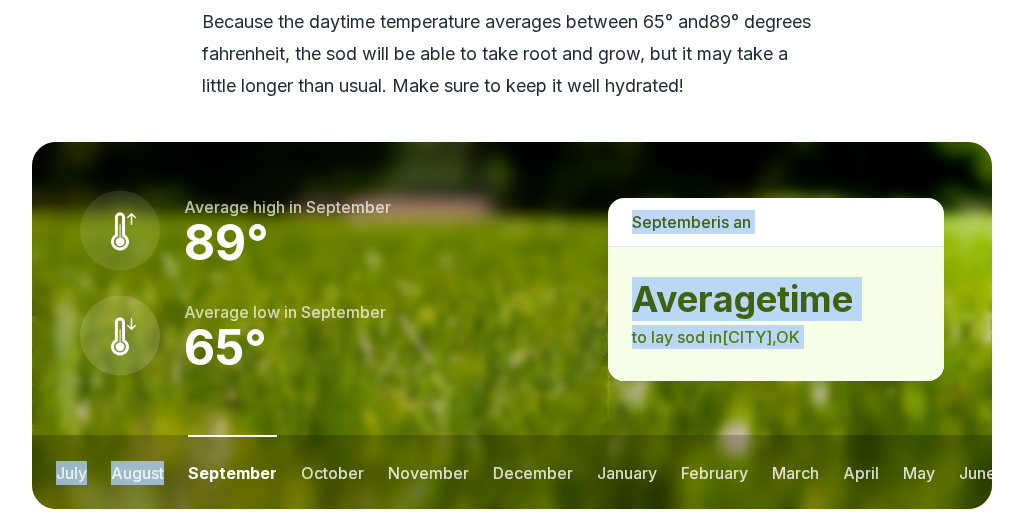 drag, startPoint x: 65, startPoint y: 335, endPoint x: 222, endPoint y: 352, distance: 157.9177 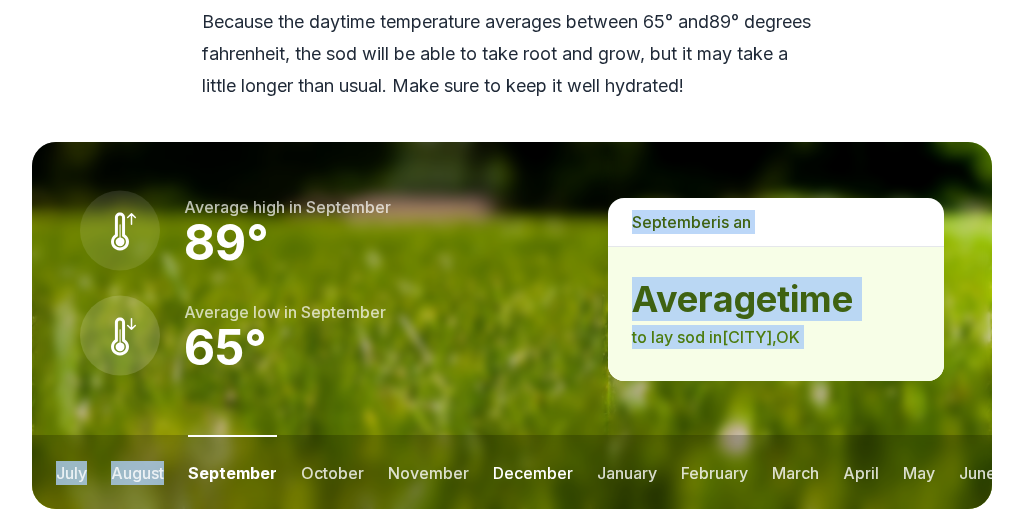 click on "december" at bounding box center (71, 472) 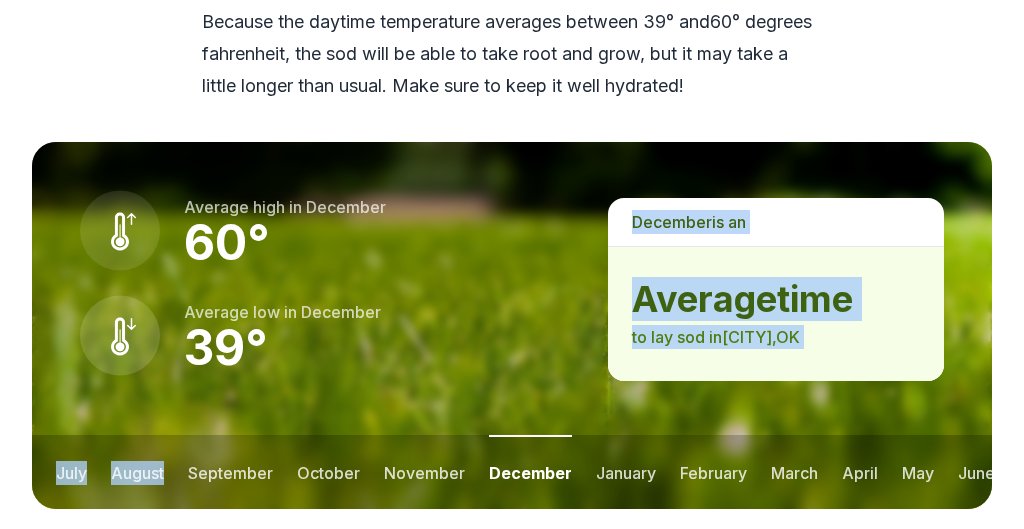 click on "Average high in december 60 ° Average low in december 39 °" at bounding box center (320, 325) 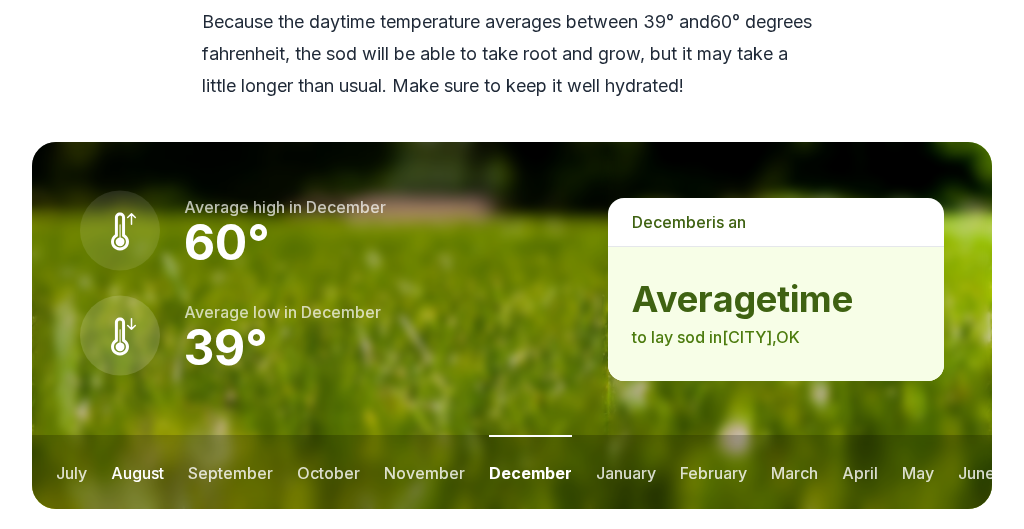 click on "august" at bounding box center [71, 472] 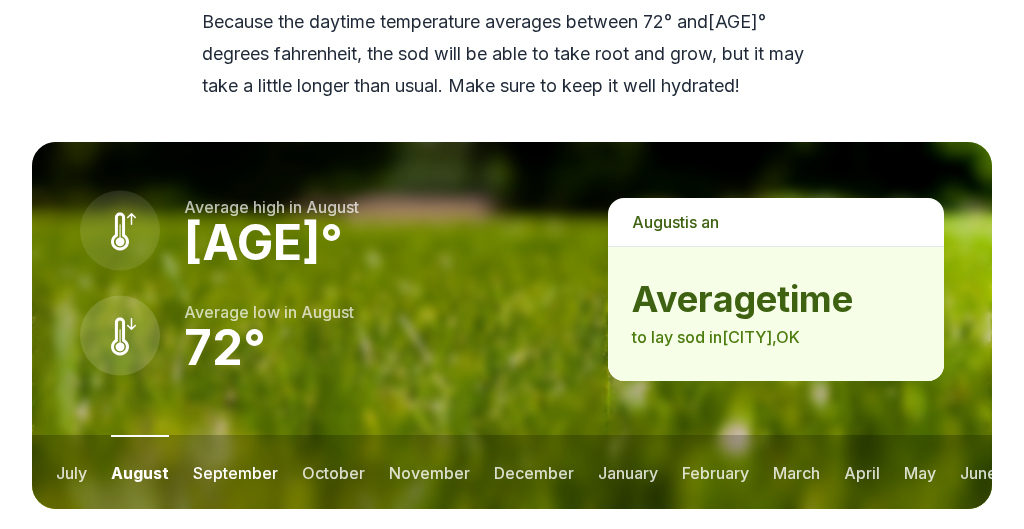 click on "september" at bounding box center [71, 472] 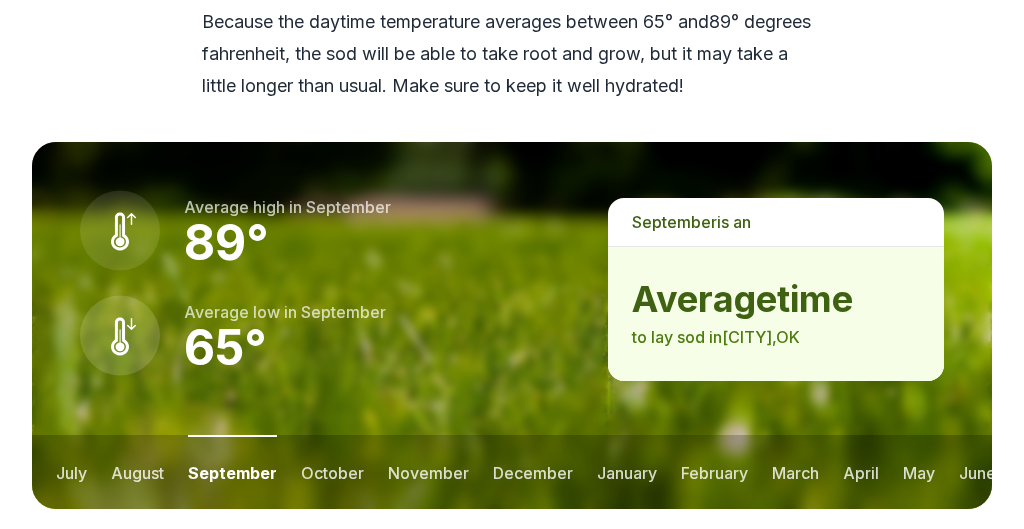 click on "september" at bounding box center (232, 472) 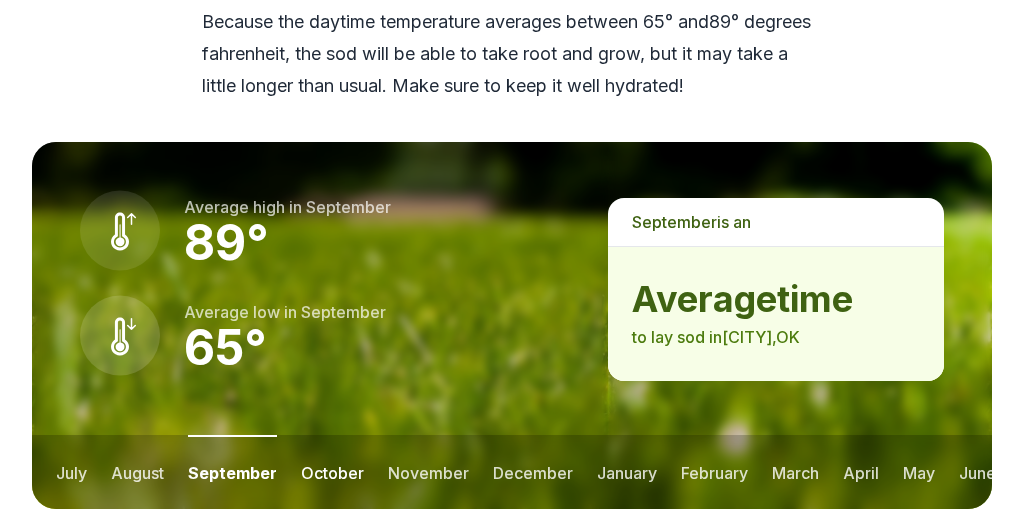 click on "october" at bounding box center (71, 472) 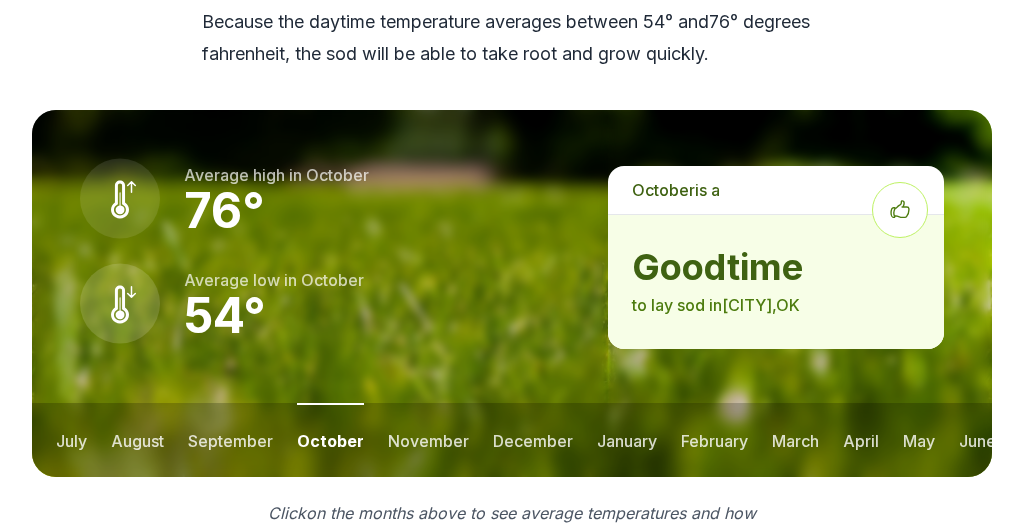 click on "october" at bounding box center (330, 440) 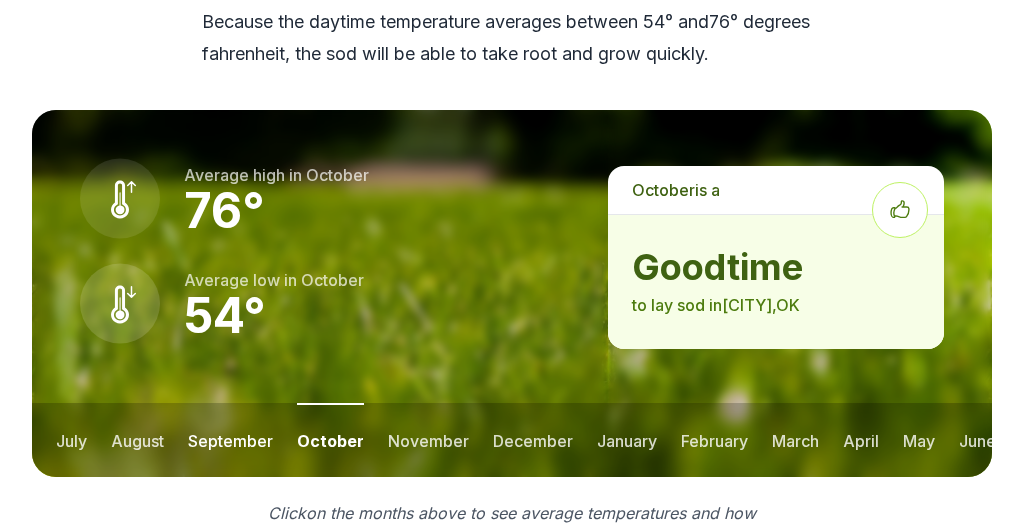 click on "september" at bounding box center [71, 440] 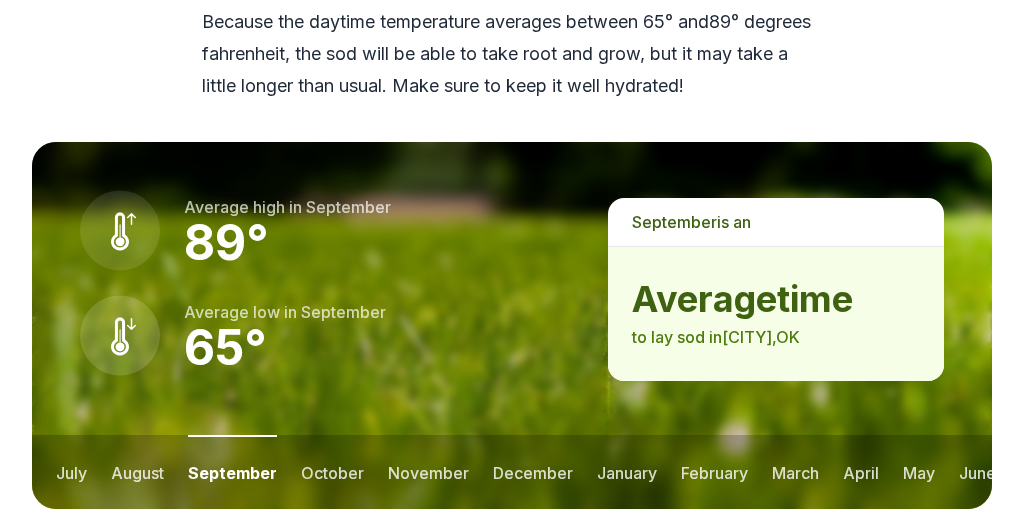 click on "september" at bounding box center (232, 472) 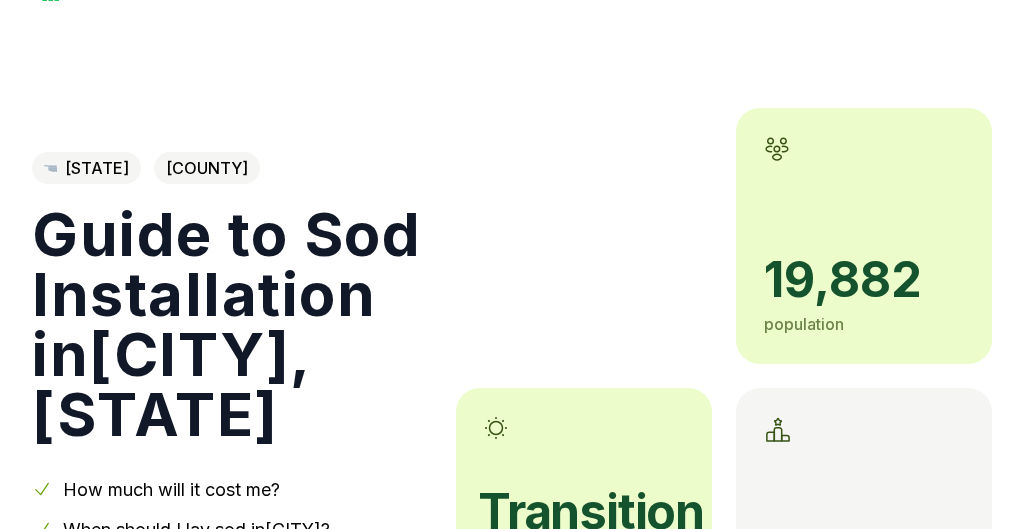 scroll, scrollTop: 0, scrollLeft: 0, axis: both 